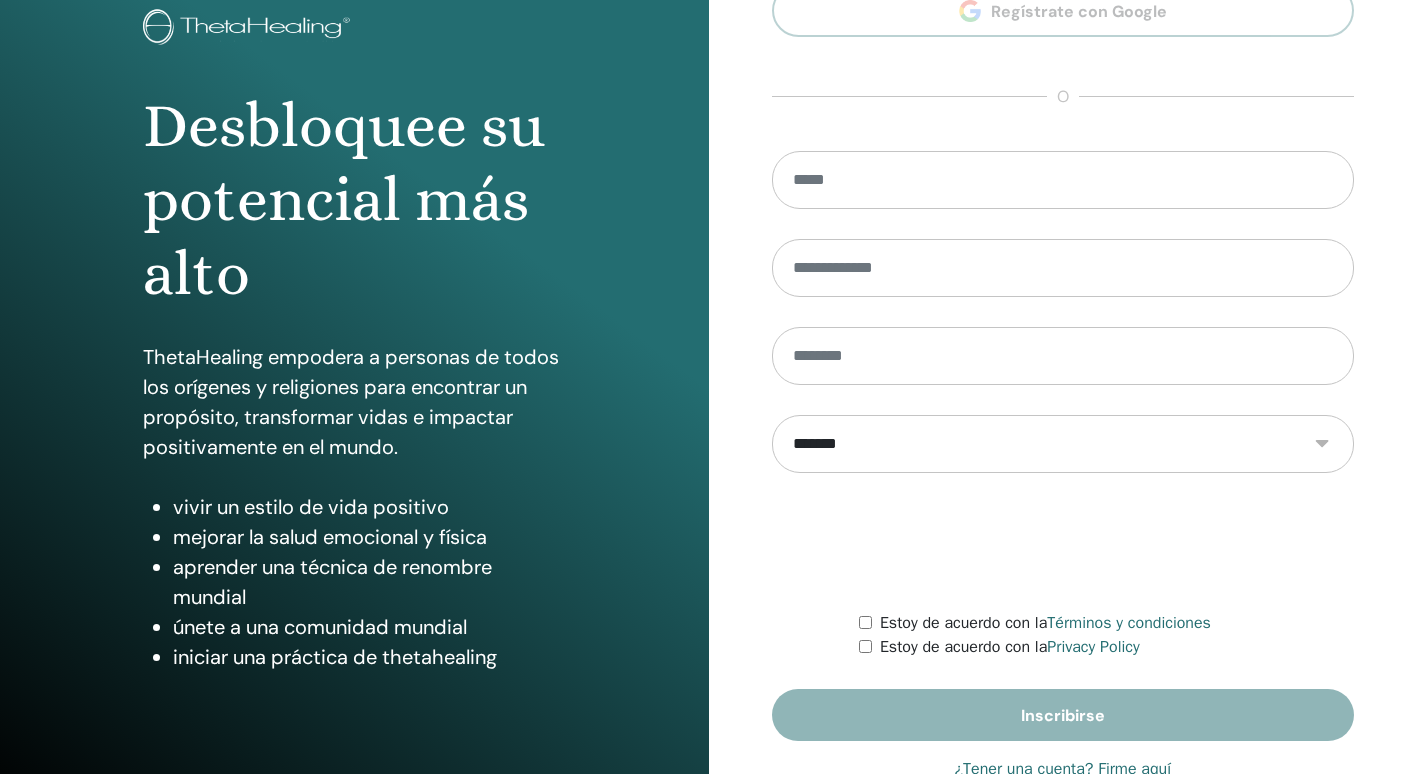 scroll, scrollTop: 186, scrollLeft: 0, axis: vertical 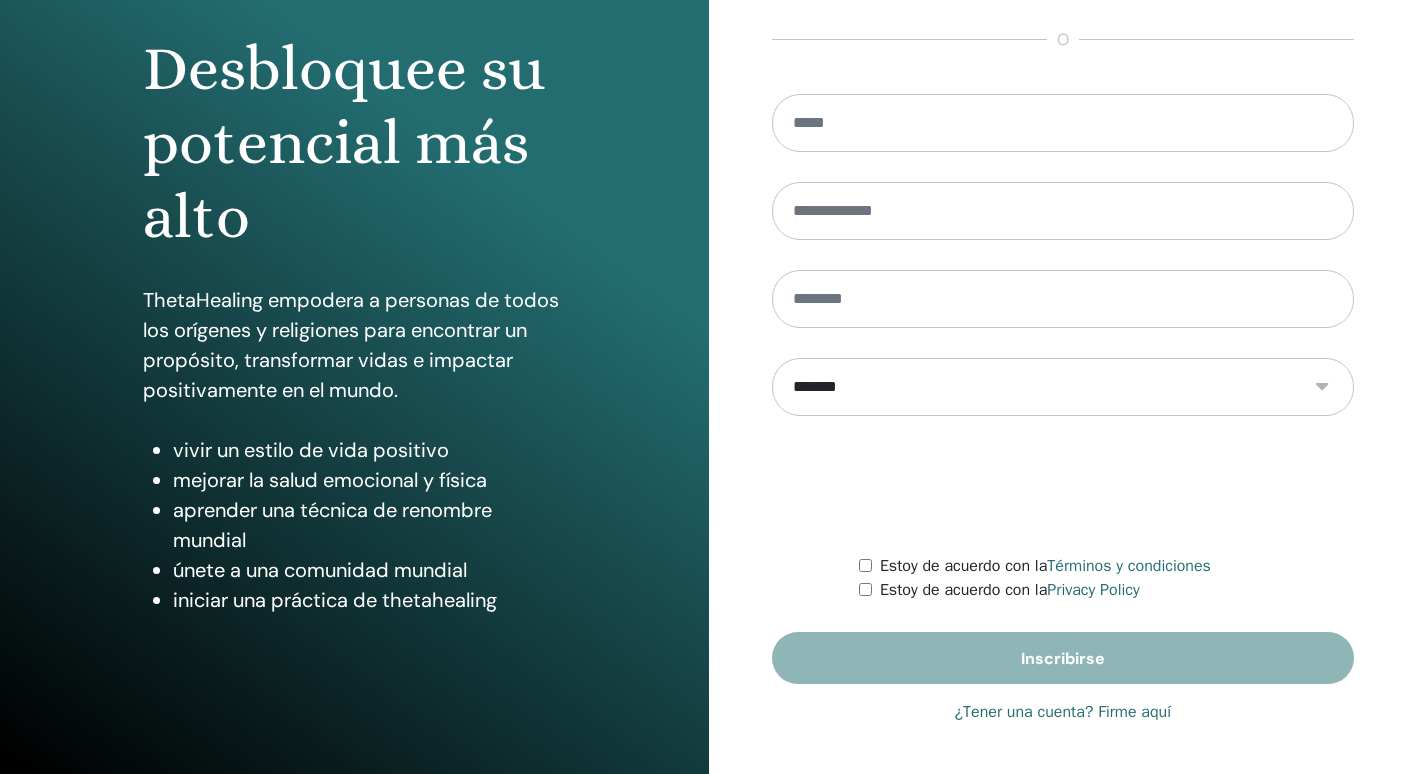 type on "**********" 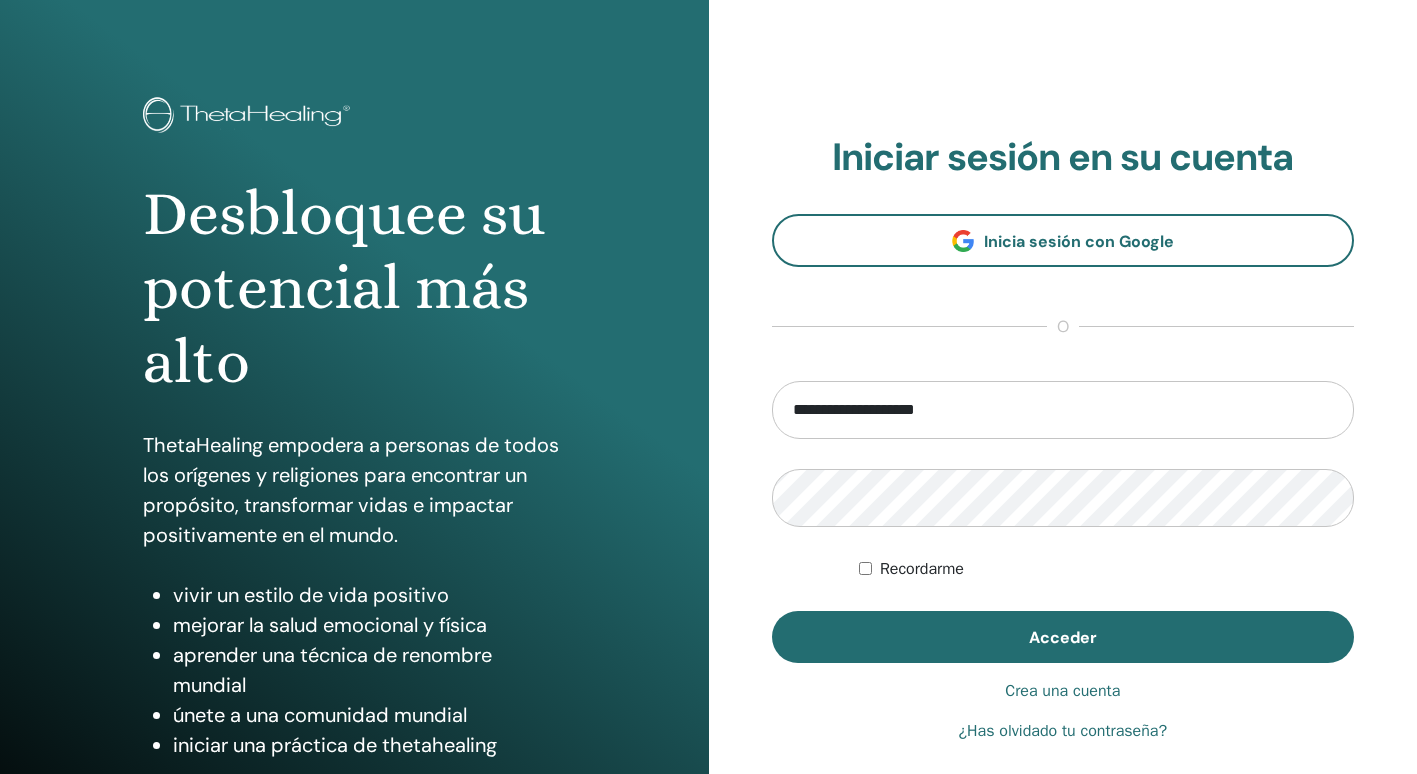 scroll, scrollTop: 0, scrollLeft: 0, axis: both 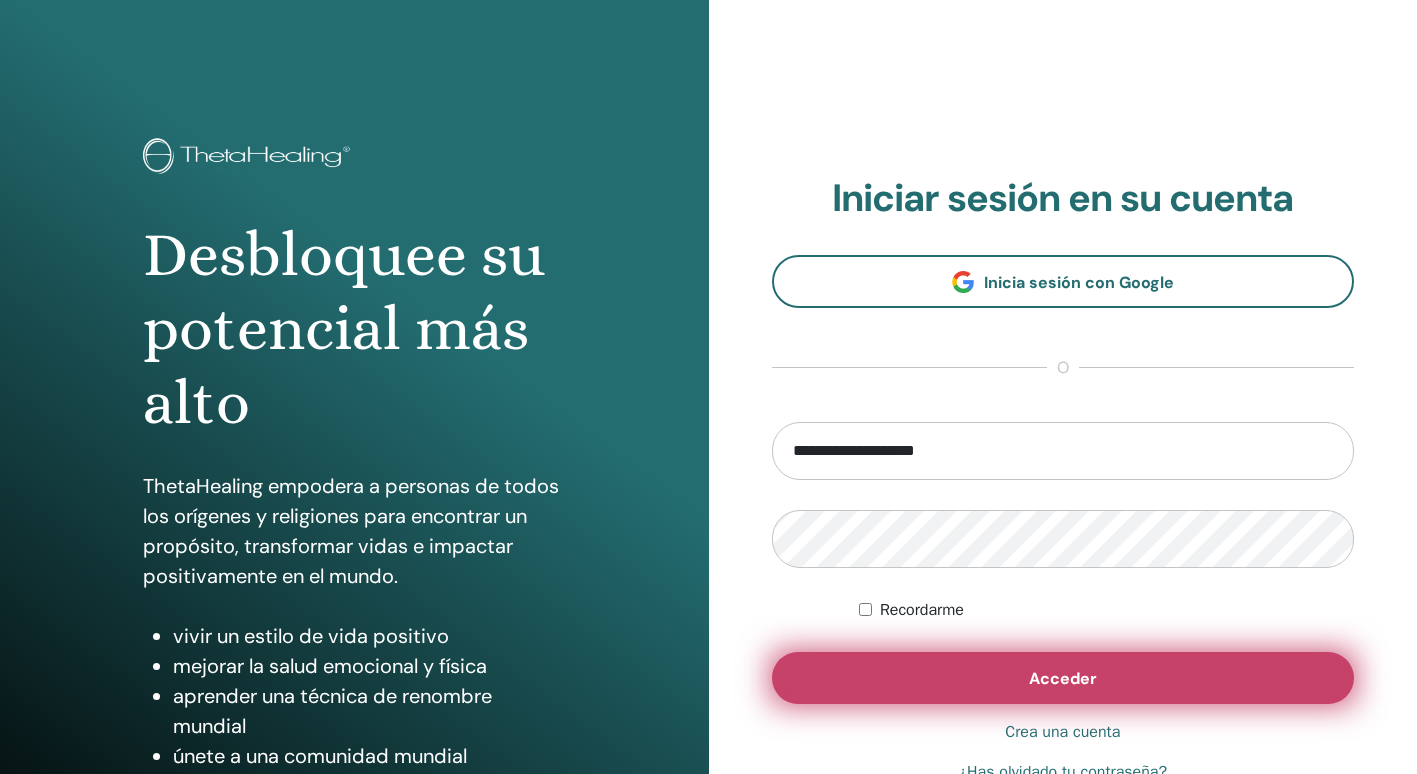click on "Acceder" at bounding box center [1063, 678] 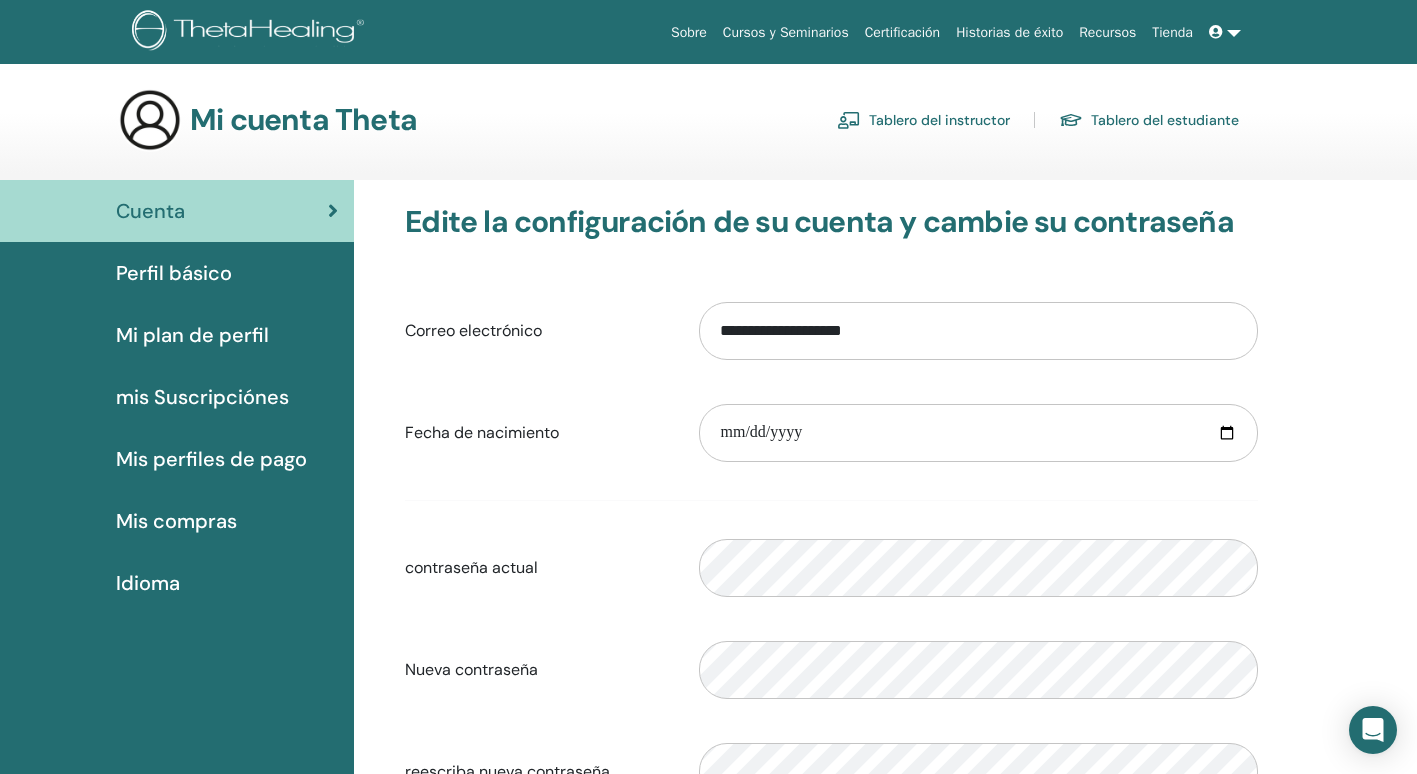 scroll, scrollTop: 0, scrollLeft: 0, axis: both 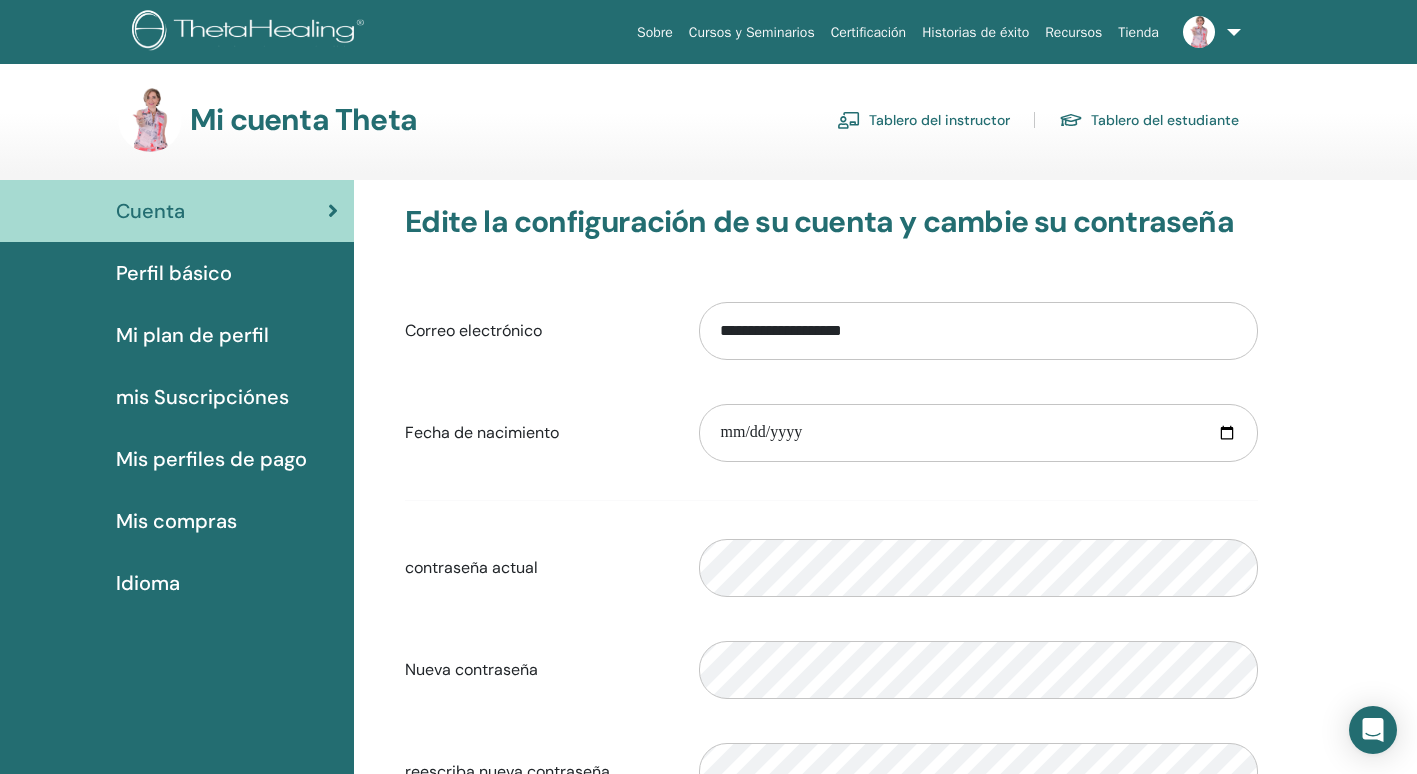 click on "Tablero del instructor" at bounding box center [923, 120] 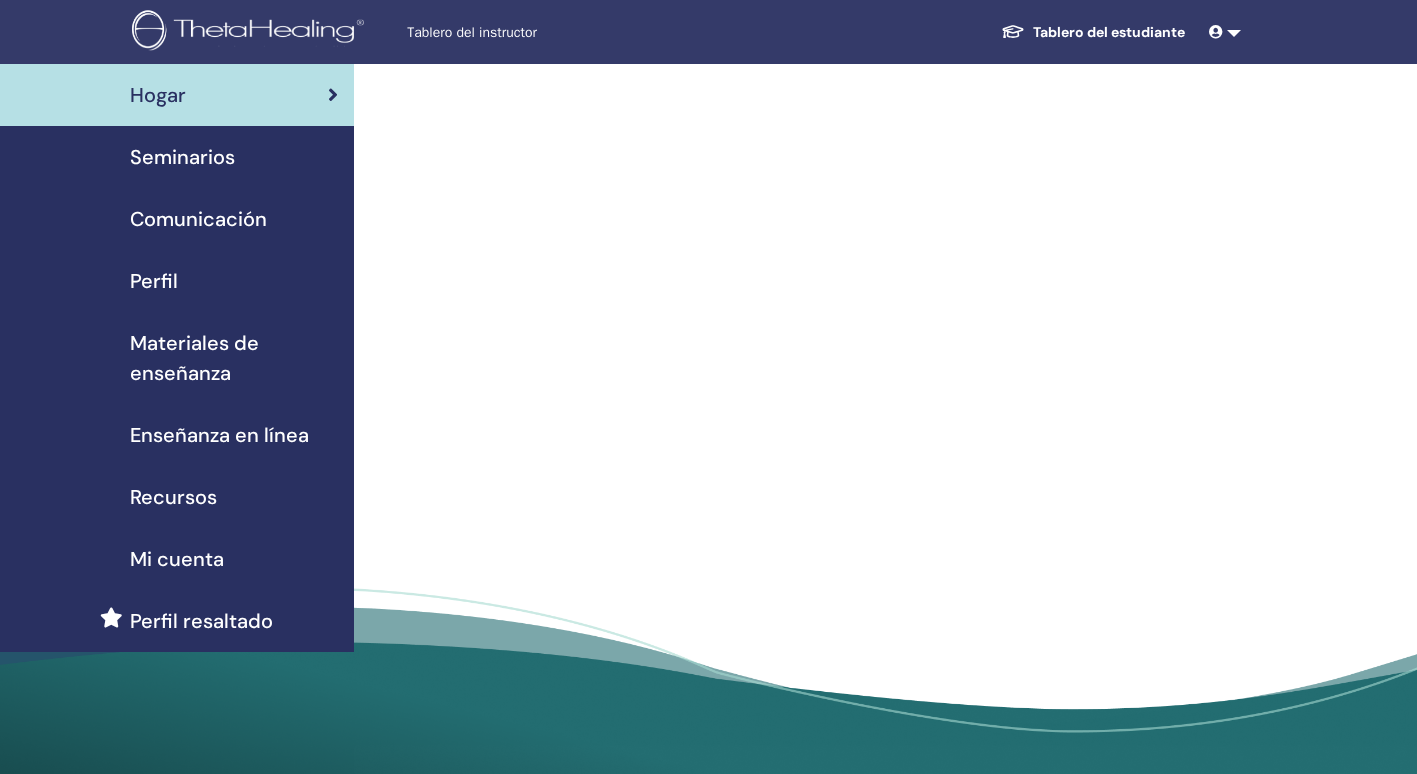 scroll, scrollTop: 0, scrollLeft: 0, axis: both 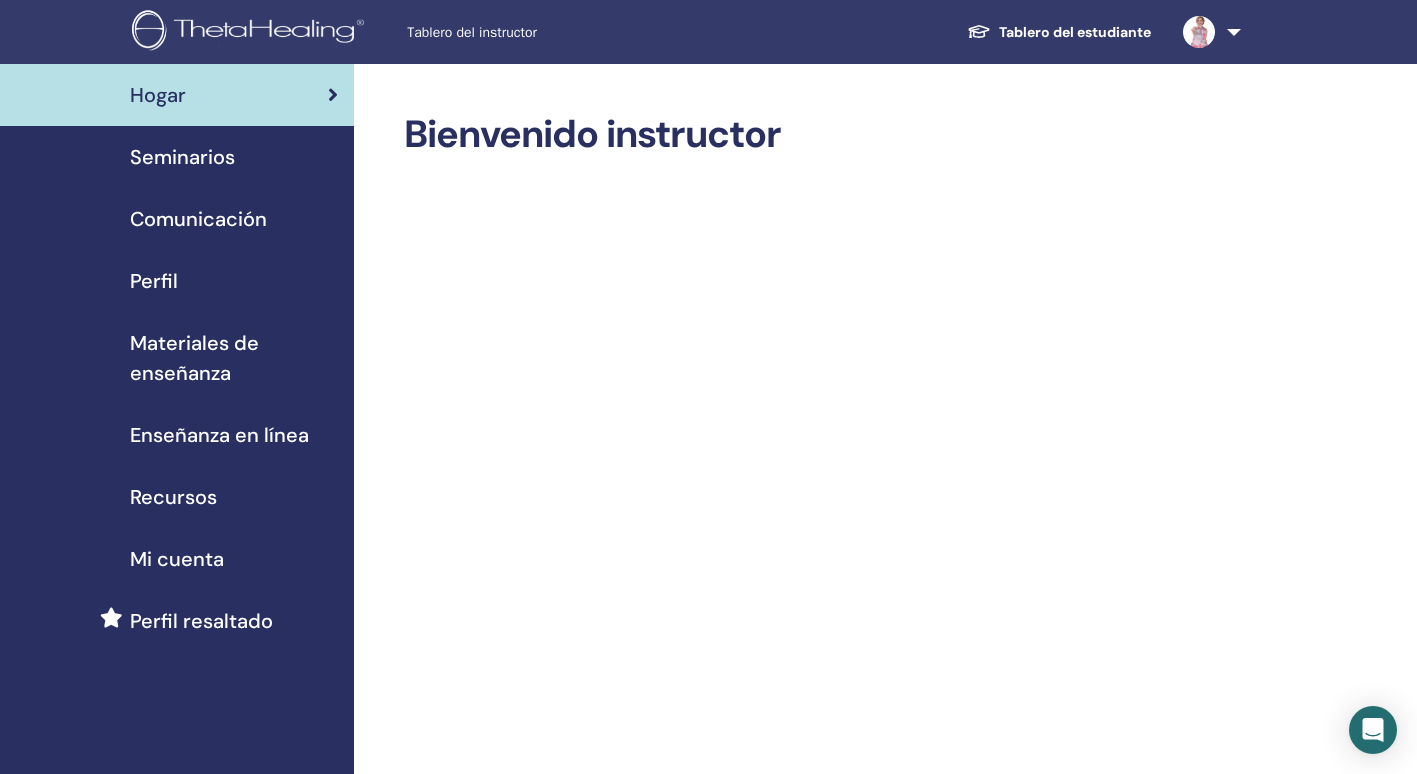 click on "Seminarios" at bounding box center (177, 157) 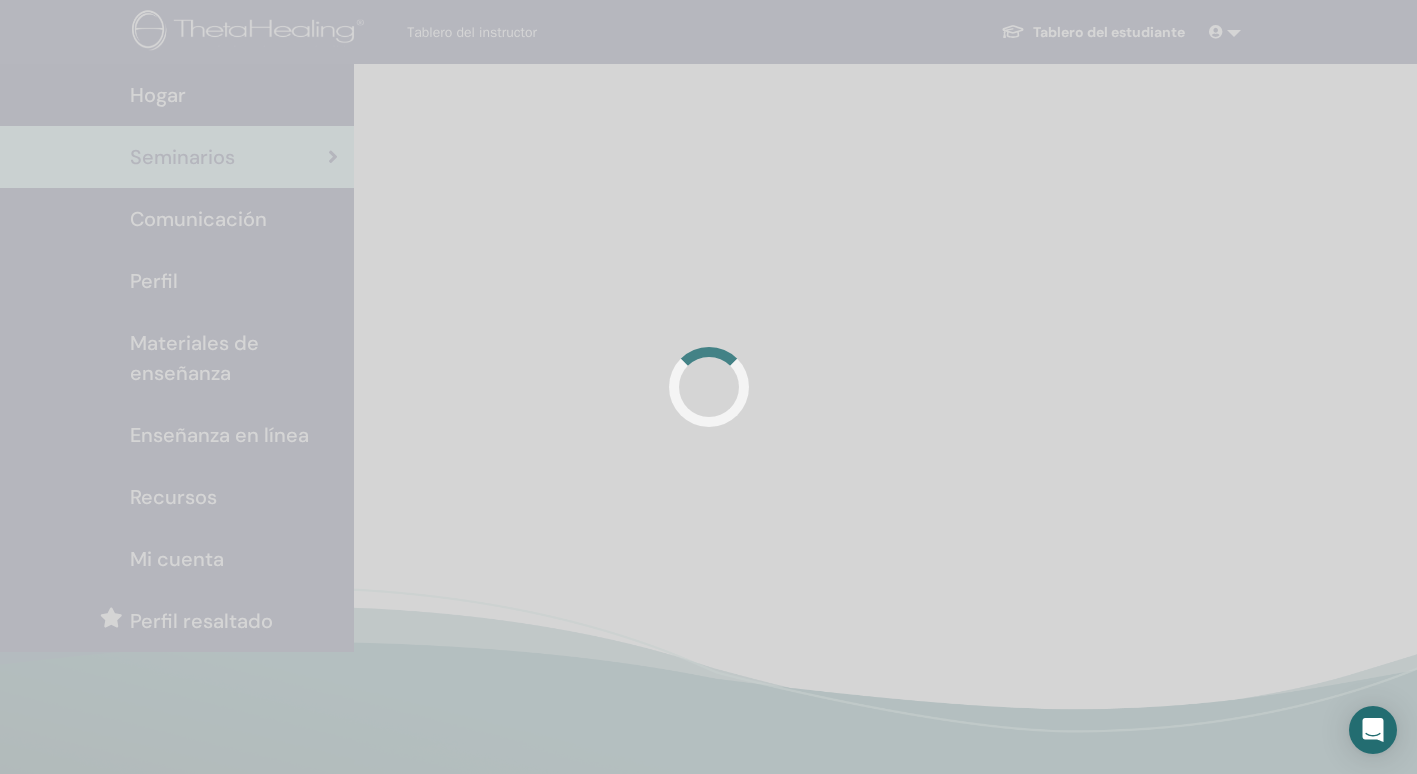 scroll, scrollTop: 0, scrollLeft: 0, axis: both 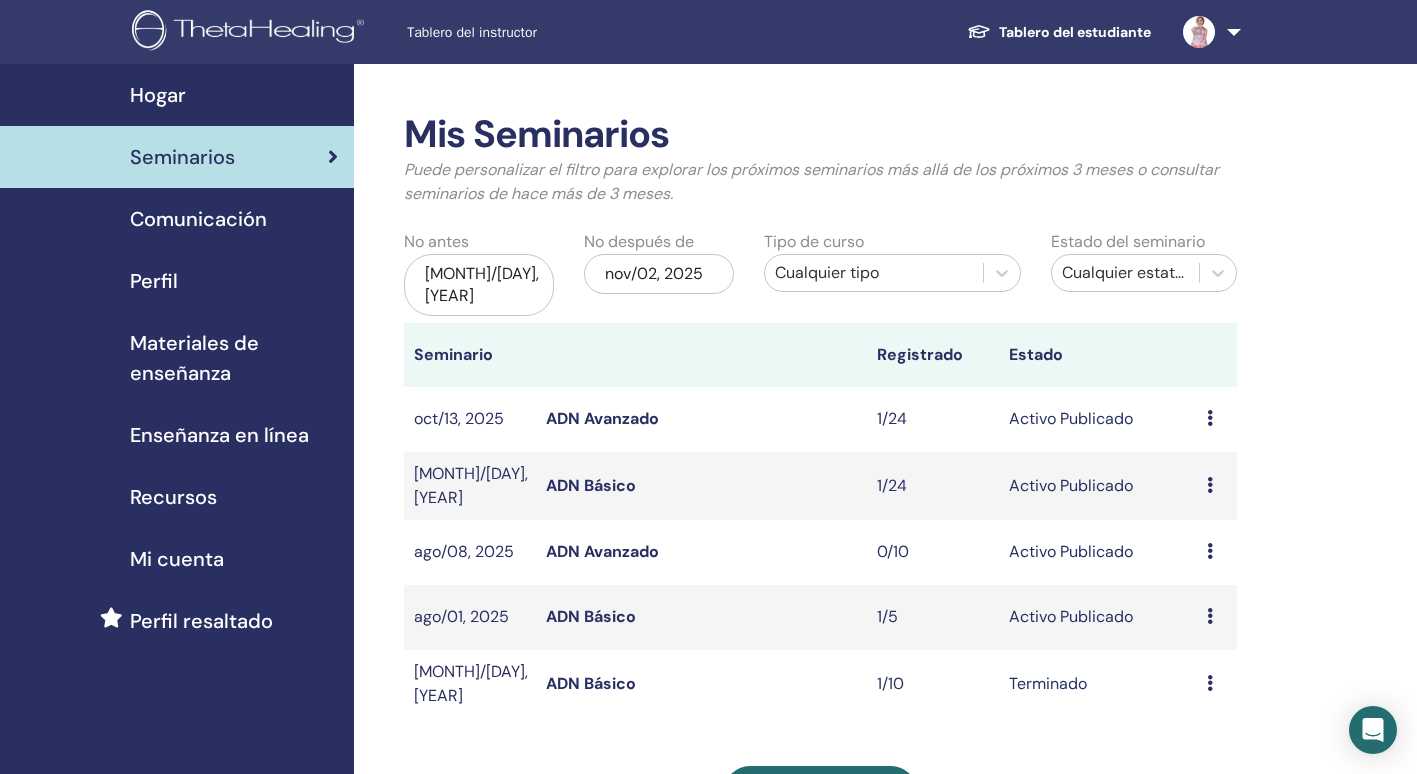 click at bounding box center (1210, 616) 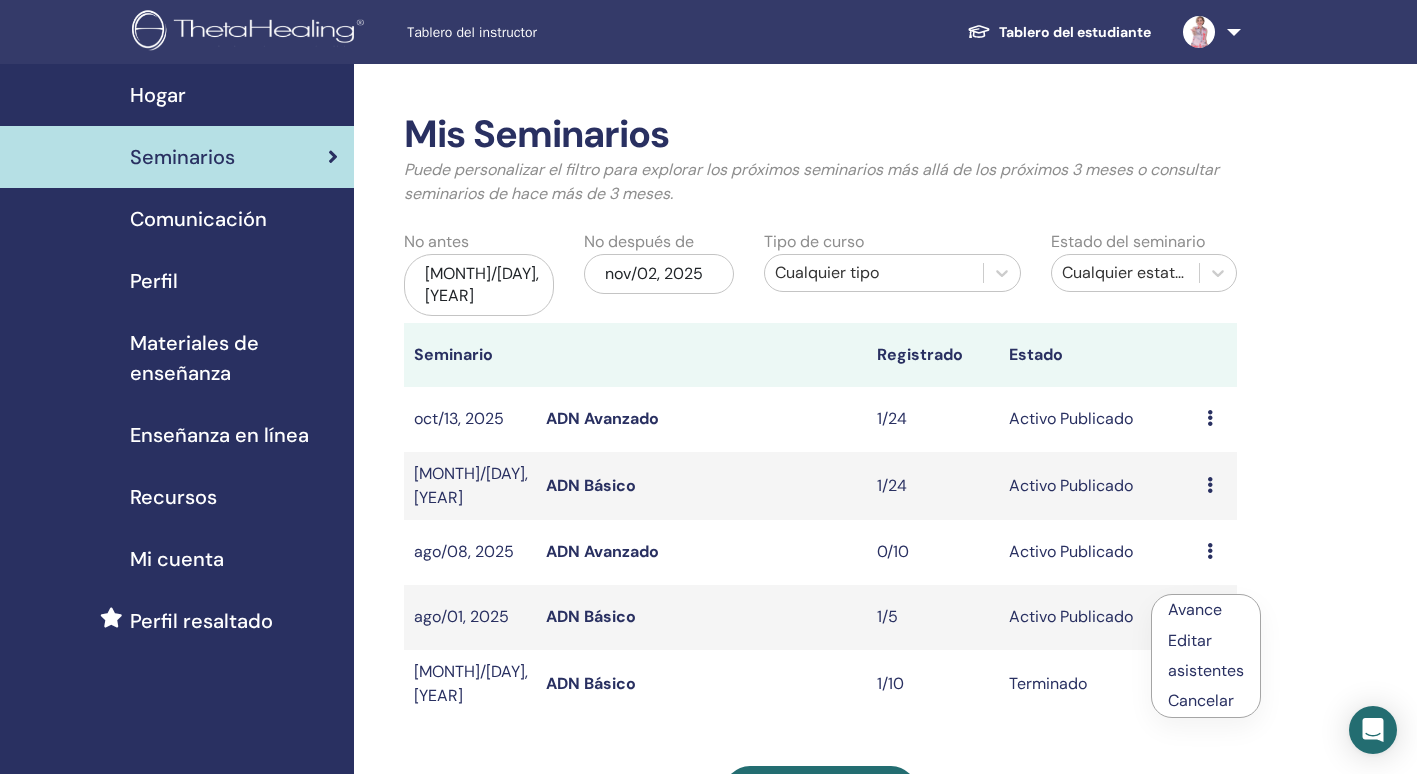 click on "ADN Básico" at bounding box center [591, 616] 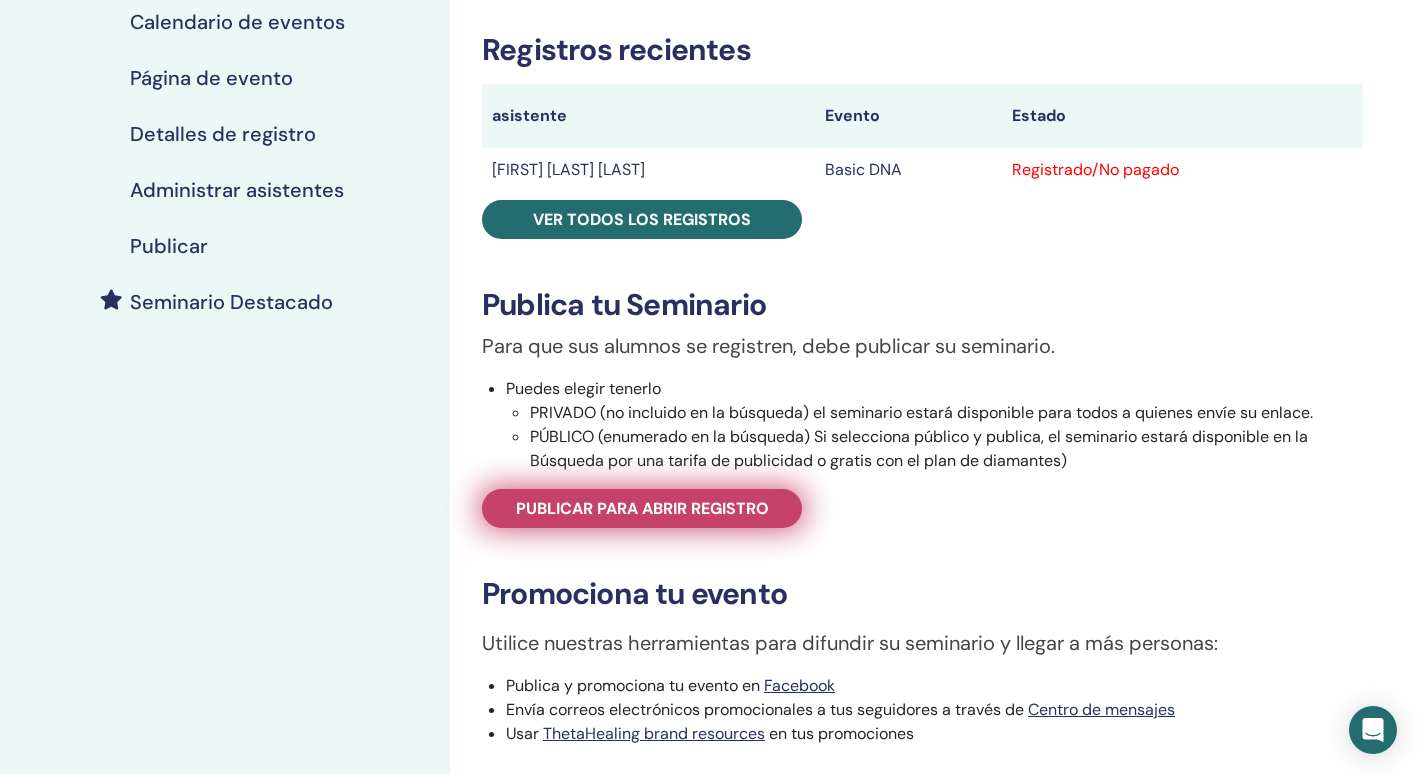 scroll, scrollTop: 0, scrollLeft: 0, axis: both 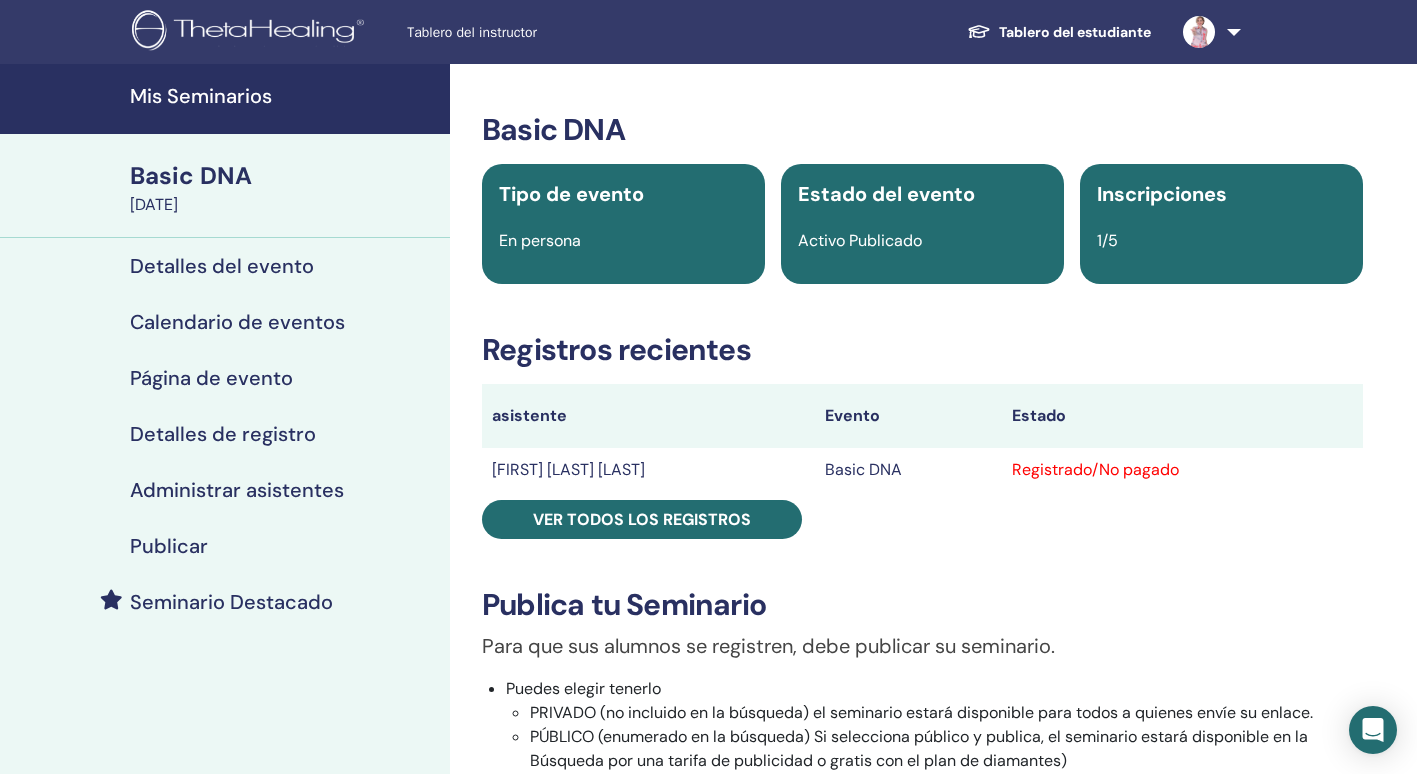 click on "Registrado/No pagado" at bounding box center (1182, 470) 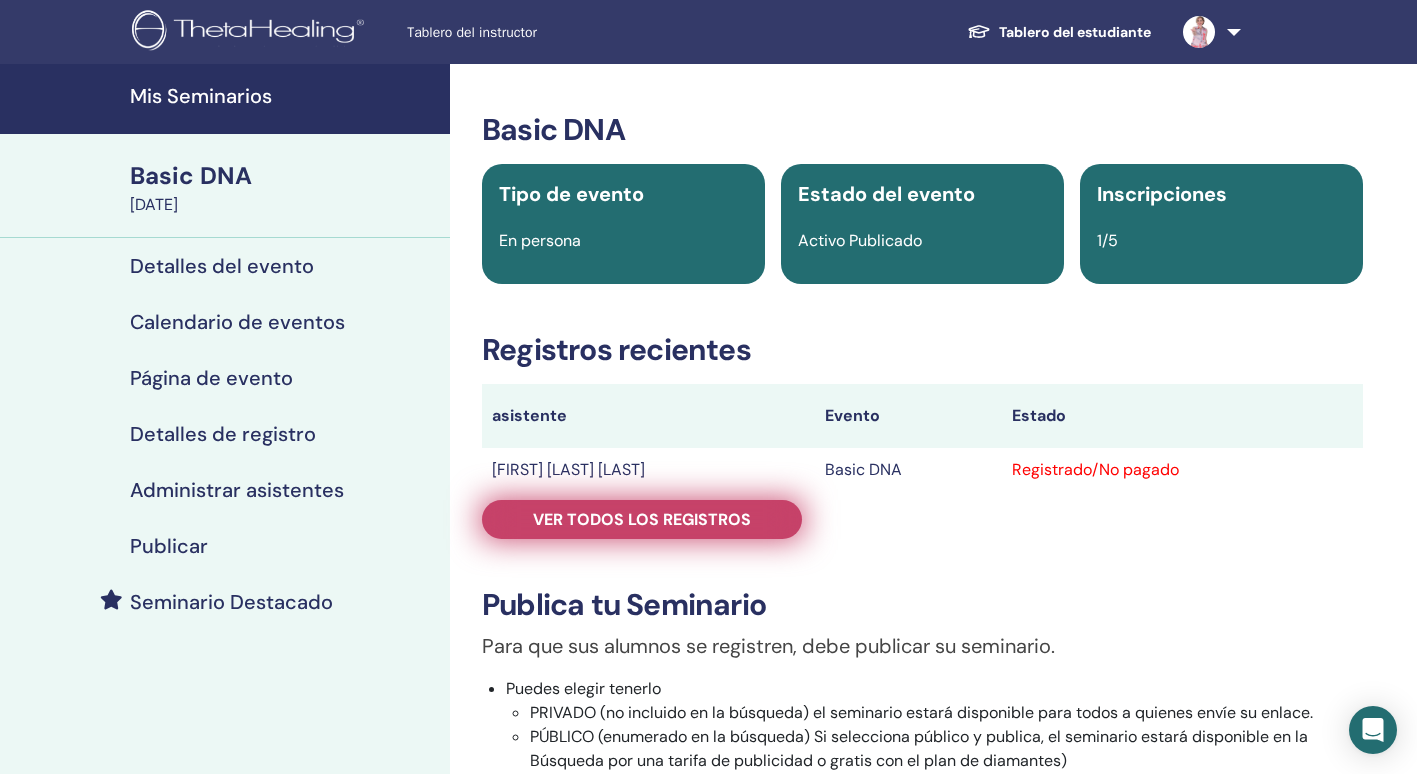 click on "Ver todos los registros" at bounding box center (642, 519) 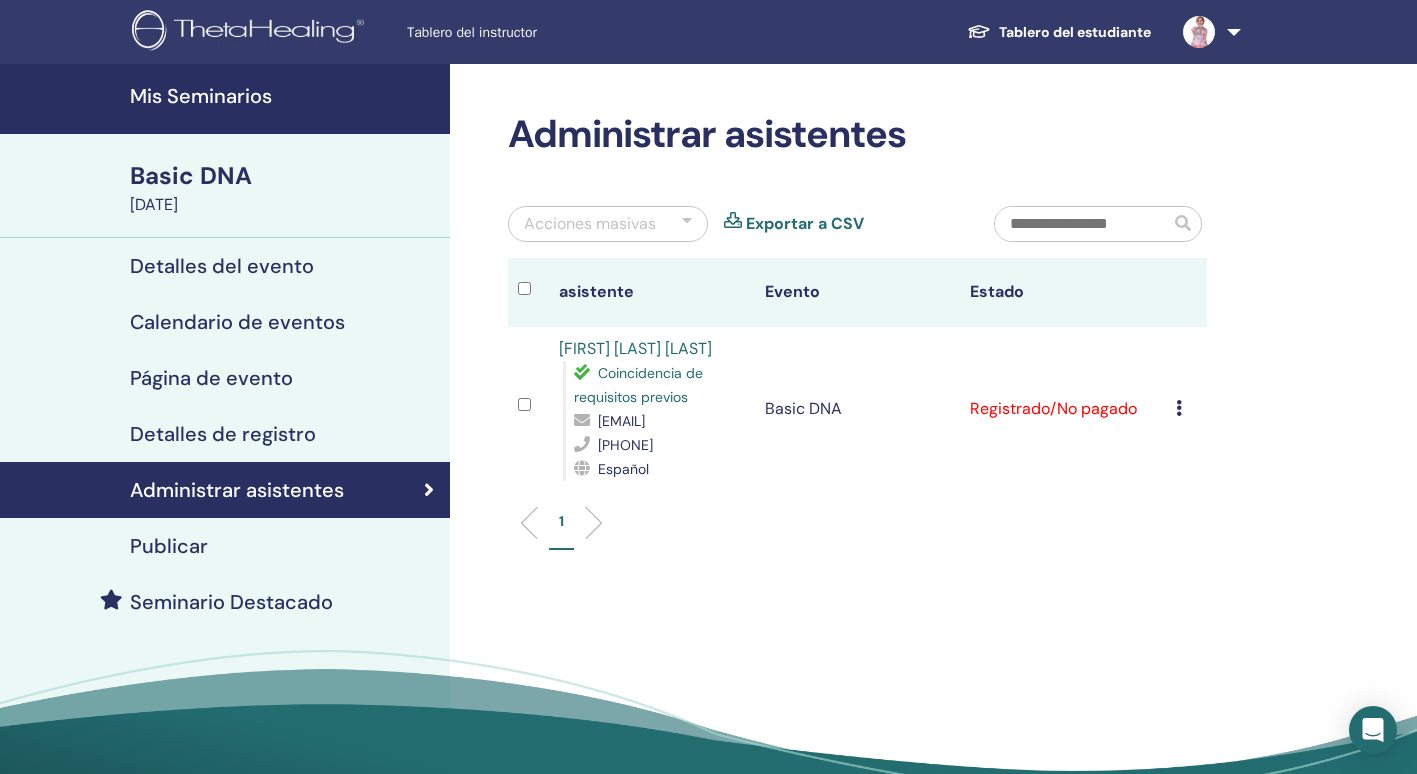 click at bounding box center [1179, 408] 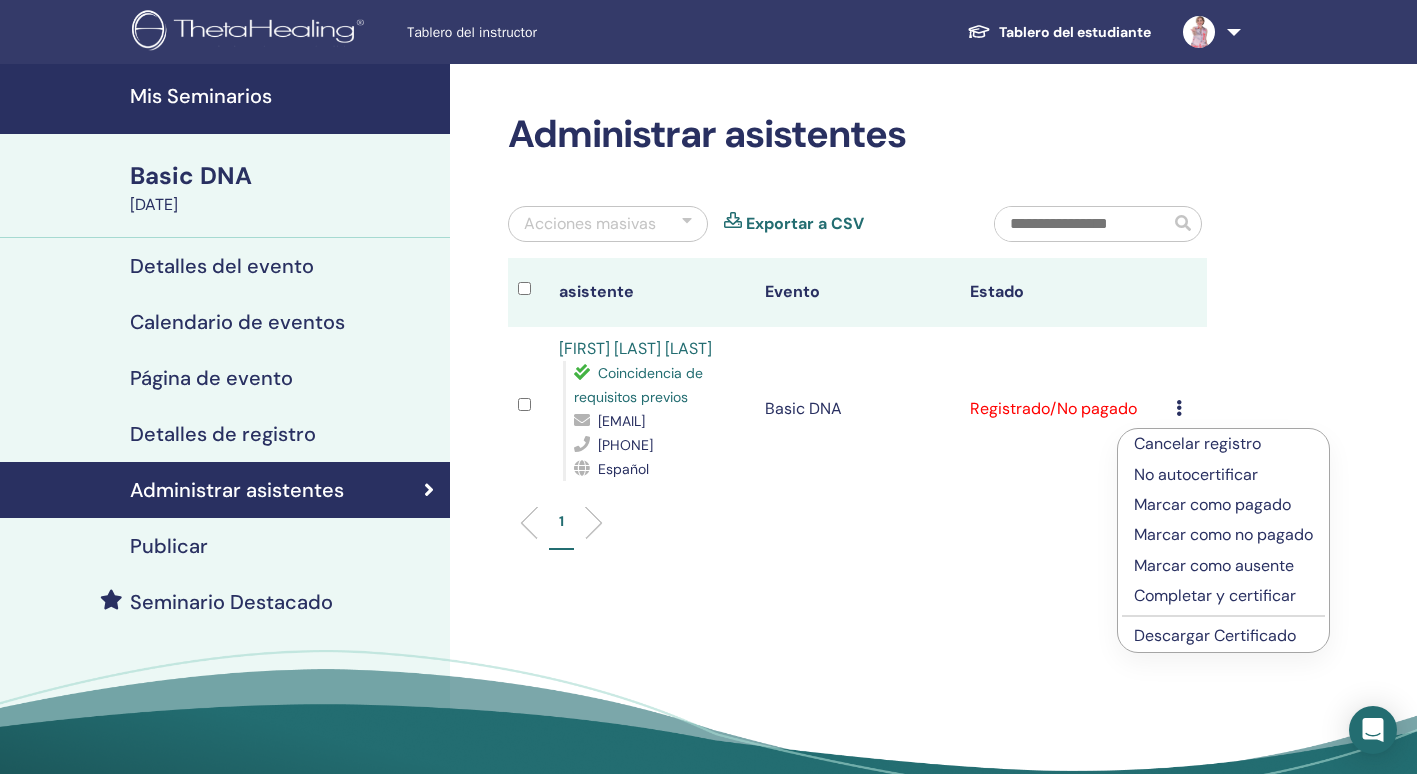 click on "Marcar como pagado" at bounding box center (1223, 505) 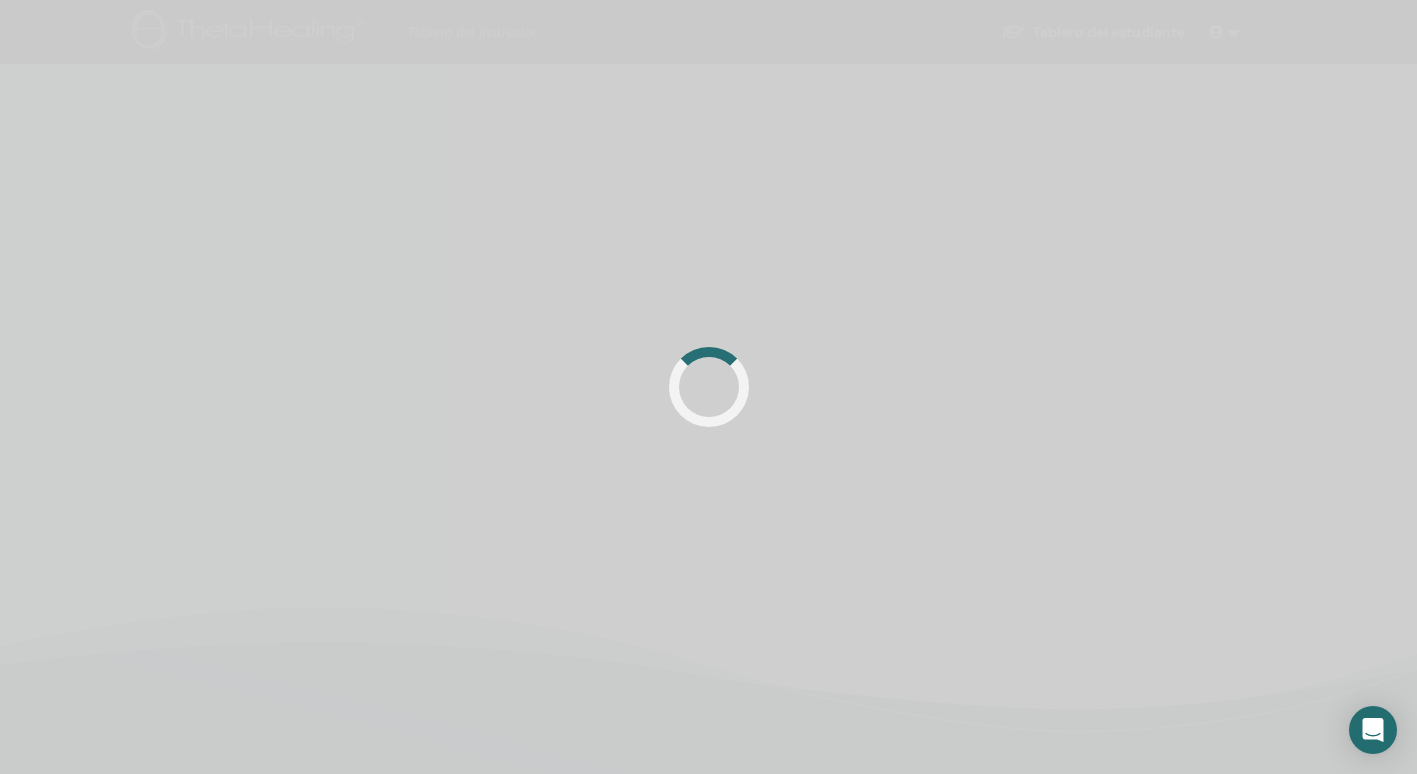 scroll, scrollTop: 0, scrollLeft: 0, axis: both 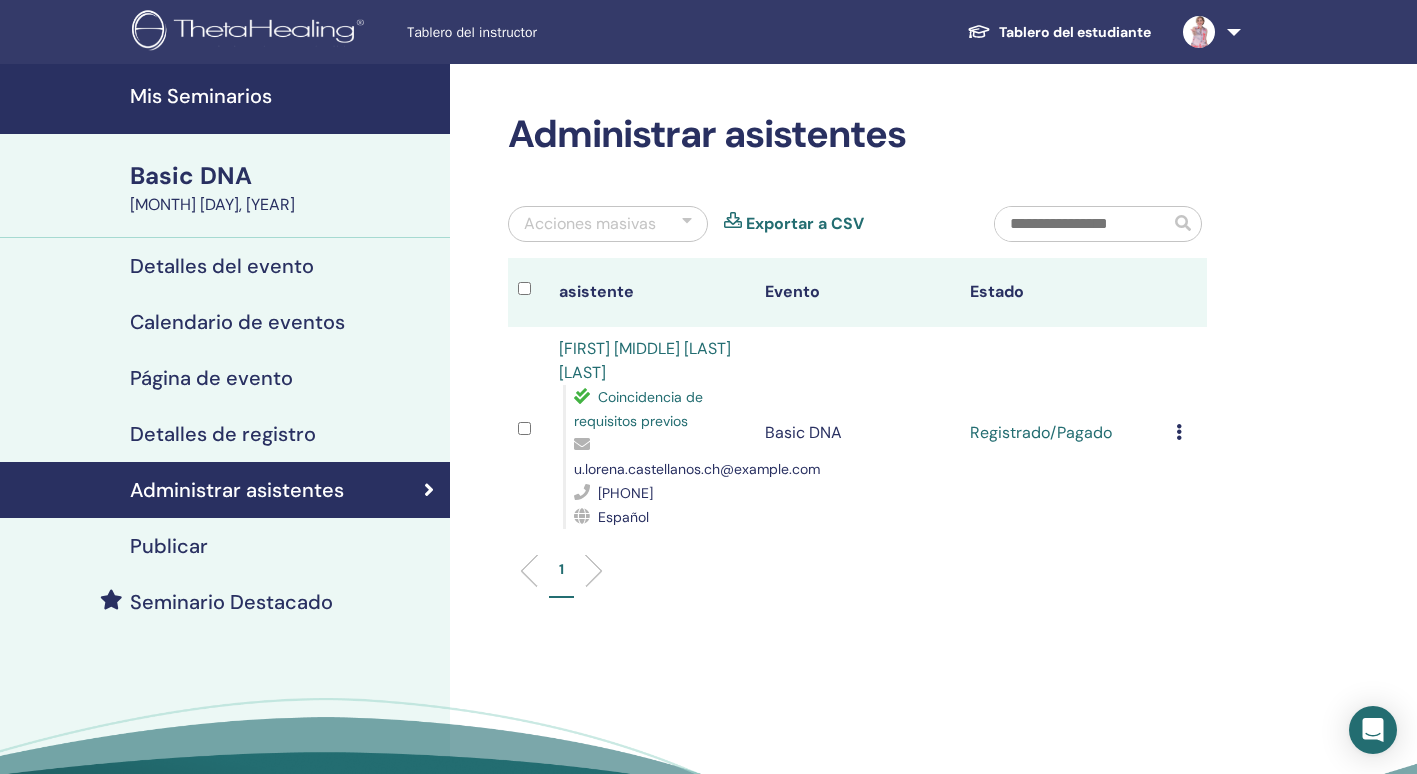 click at bounding box center [1179, 432] 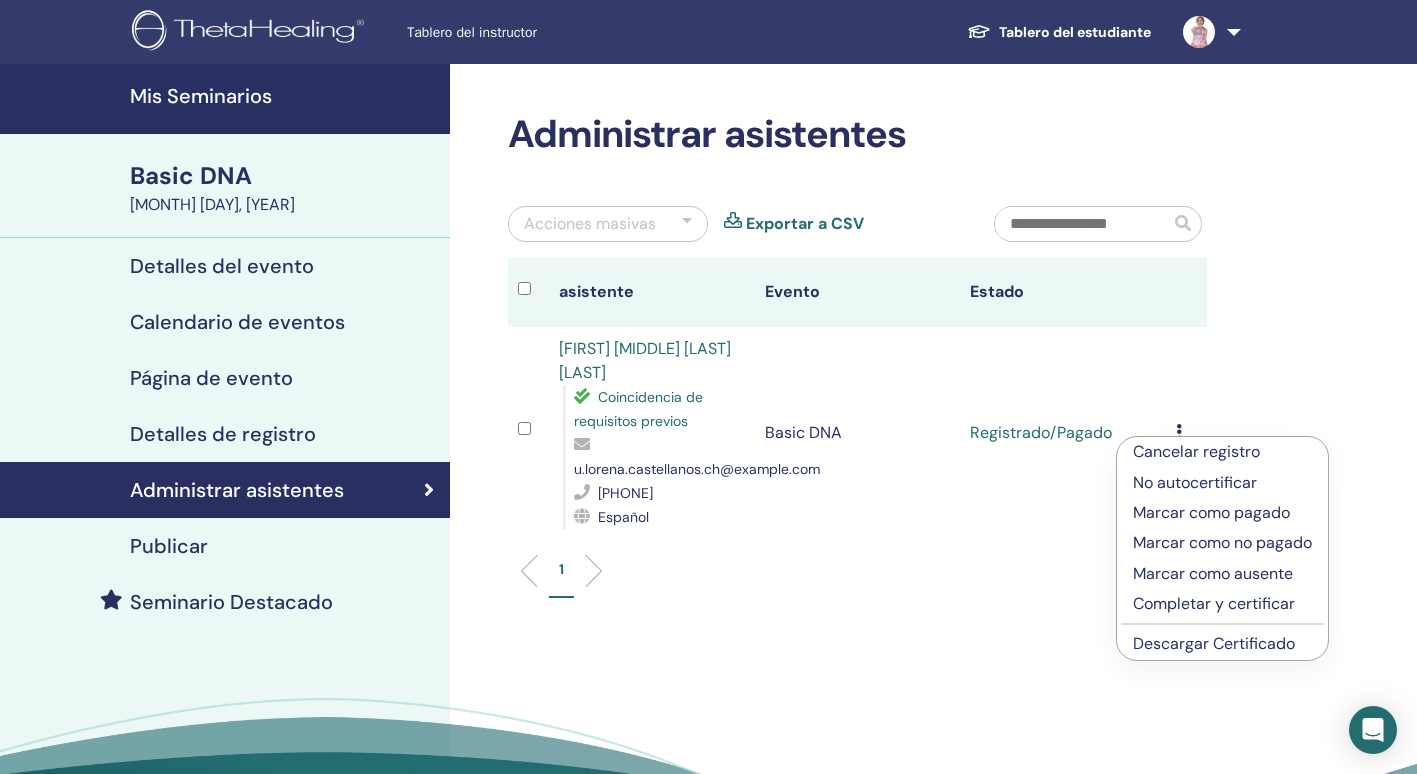 click on "Descargar Certificado" at bounding box center (1214, 643) 